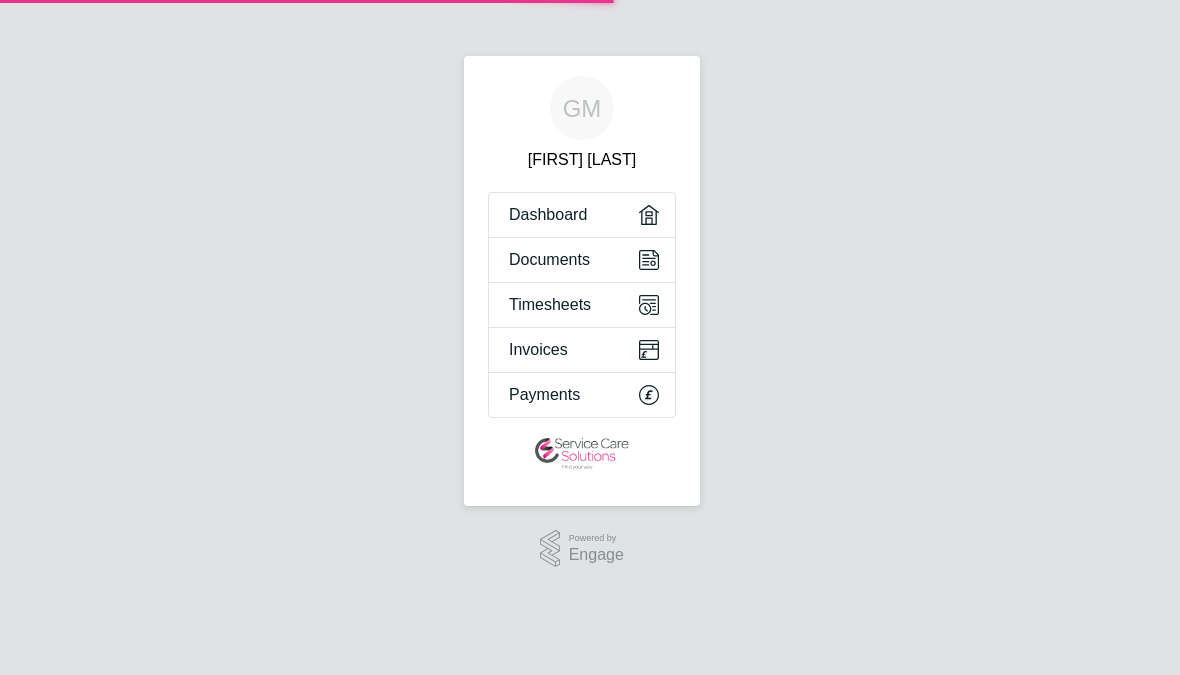 scroll, scrollTop: 0, scrollLeft: 0, axis: both 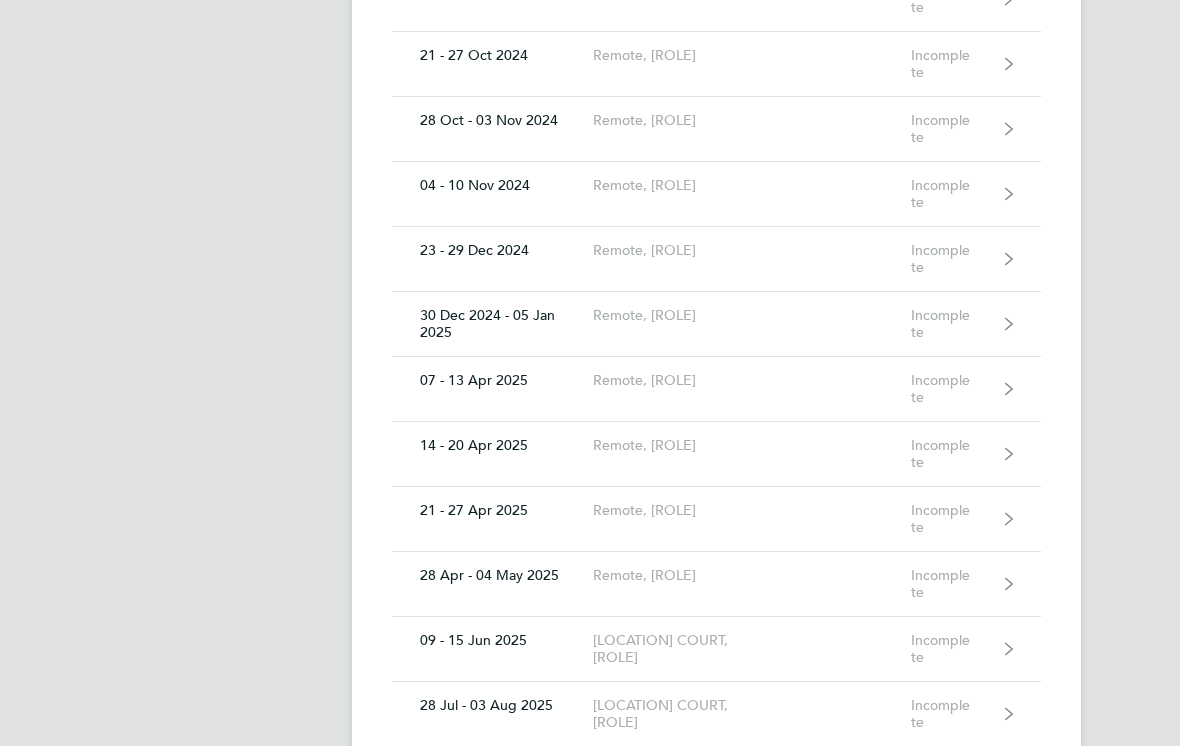 click on "Incomplete" 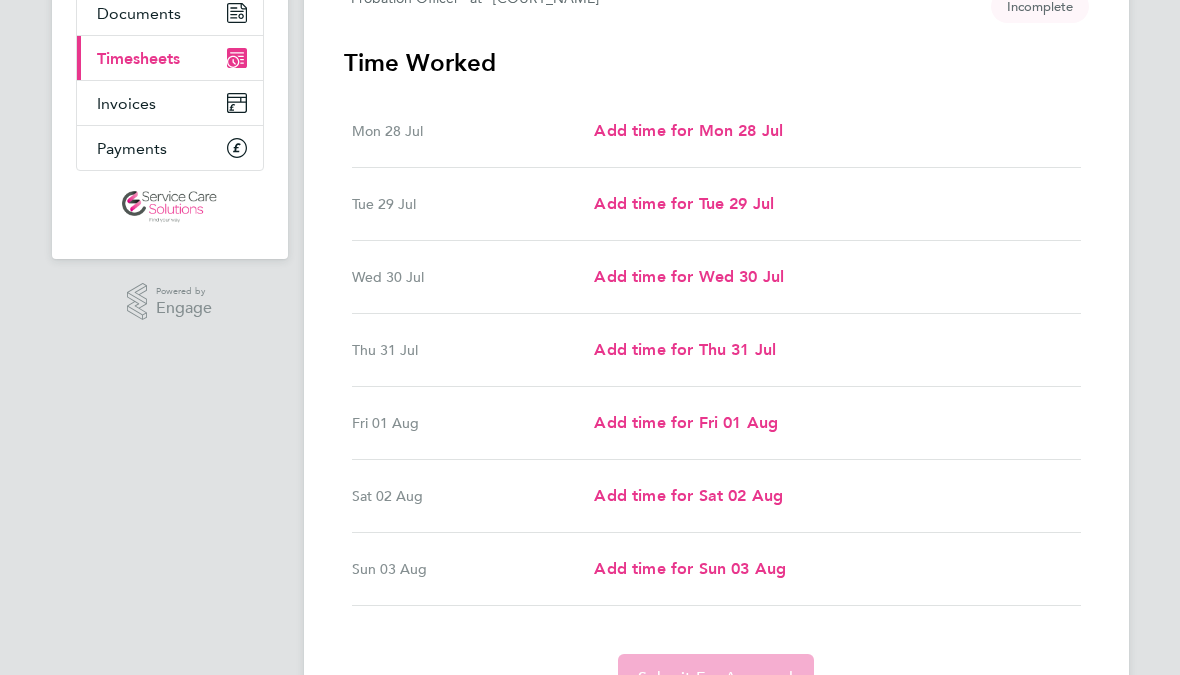 scroll, scrollTop: 246, scrollLeft: 0, axis: vertical 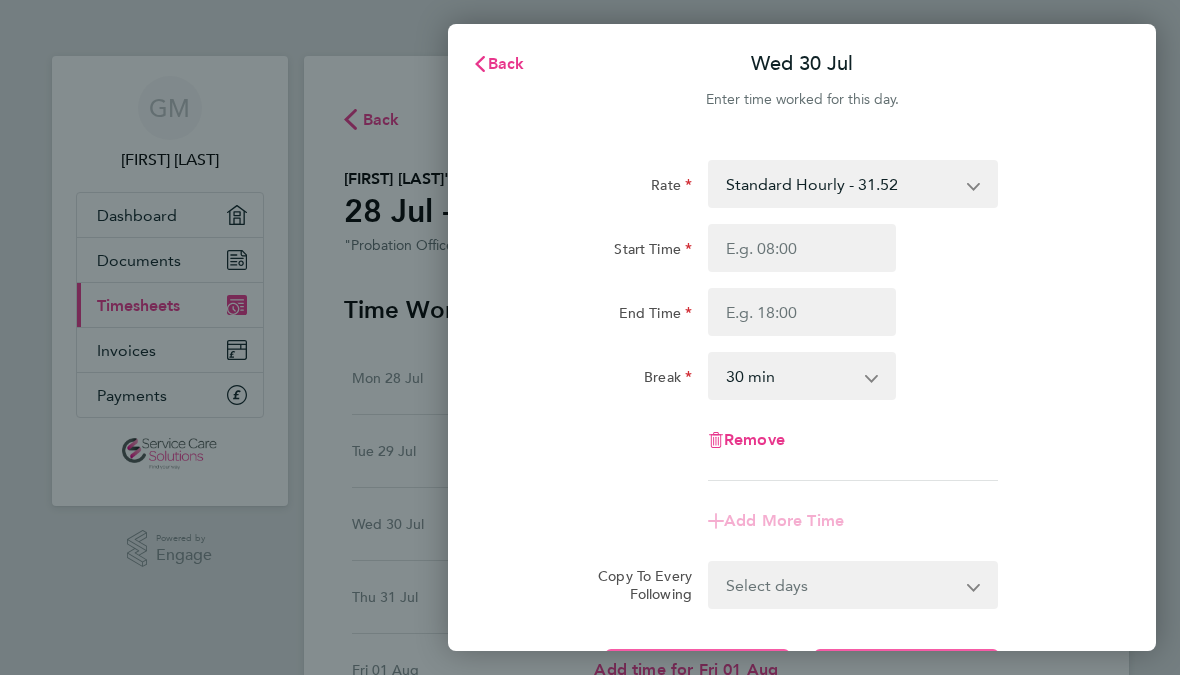 click on "Start Time" at bounding box center (802, 248) 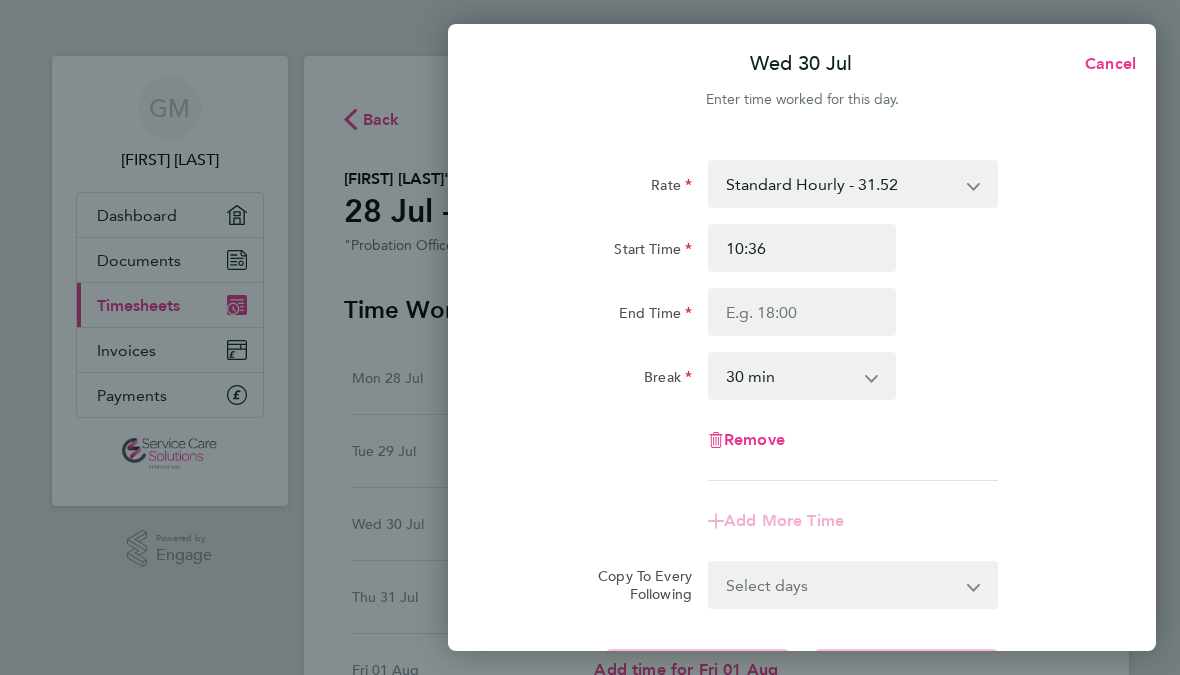 type on "09:36" 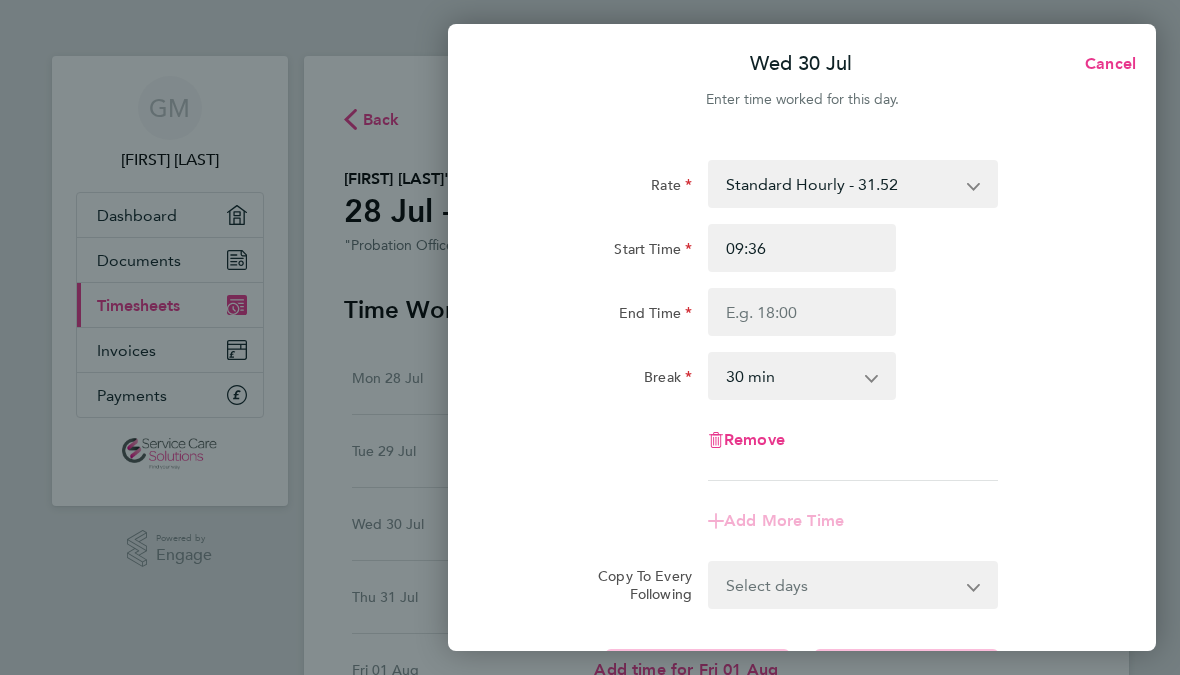 type on "09:15" 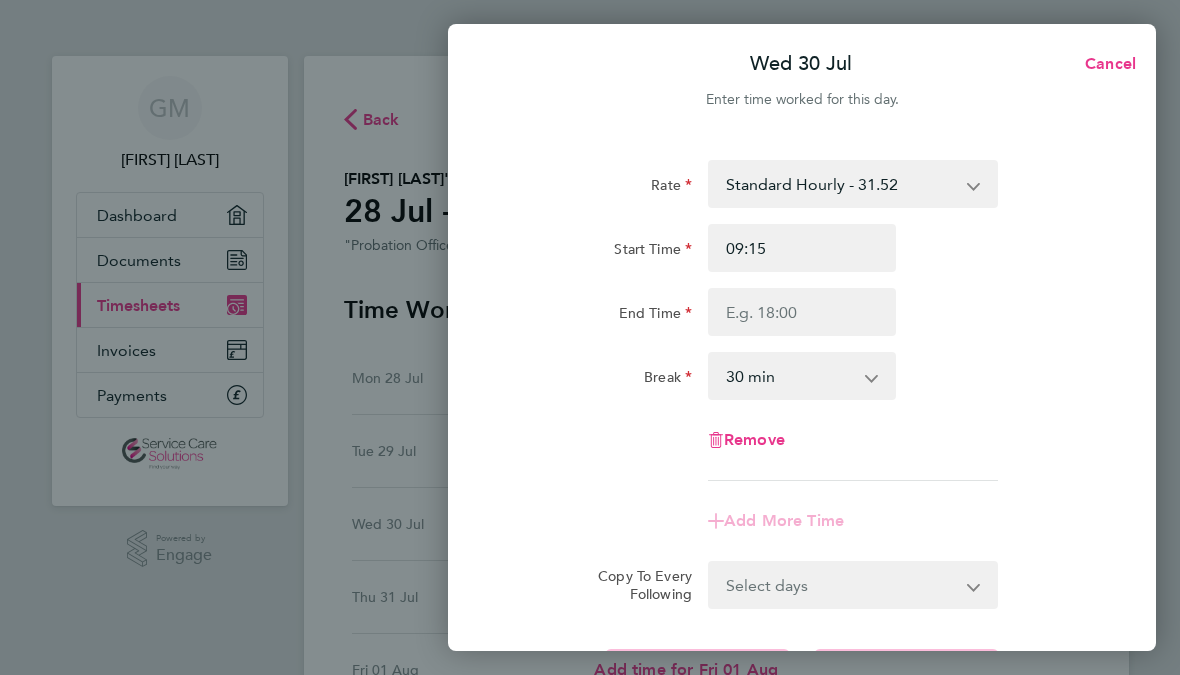 click on "End Time" at bounding box center [802, 312] 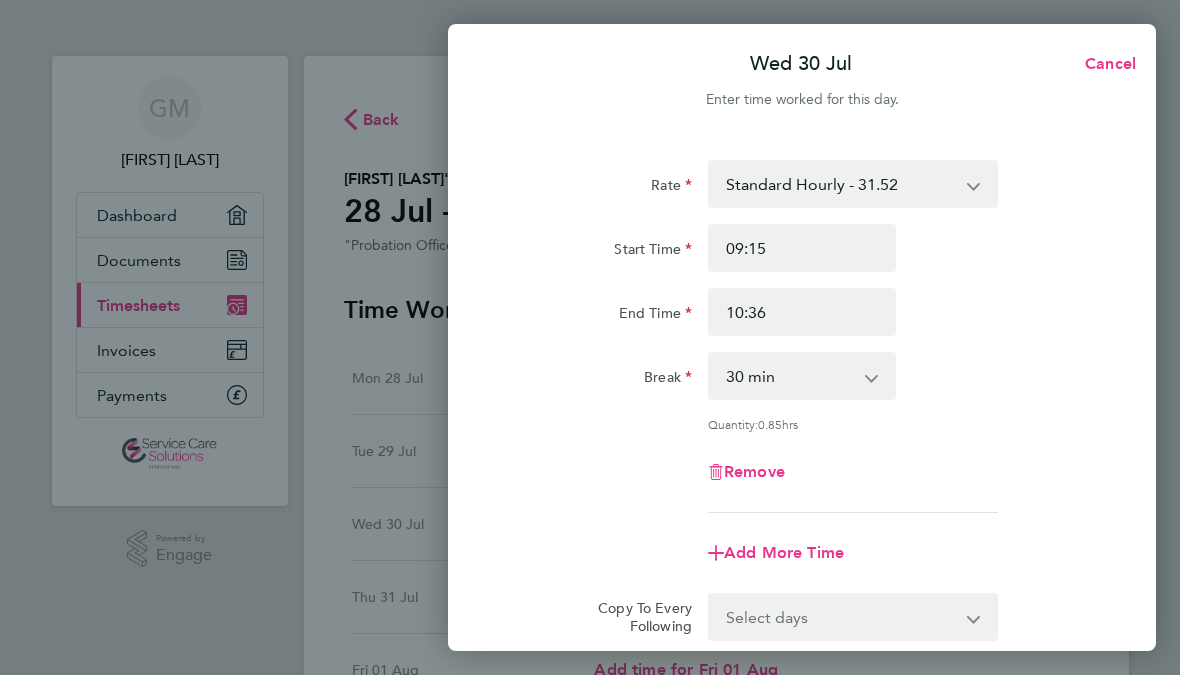 type on "17:36" 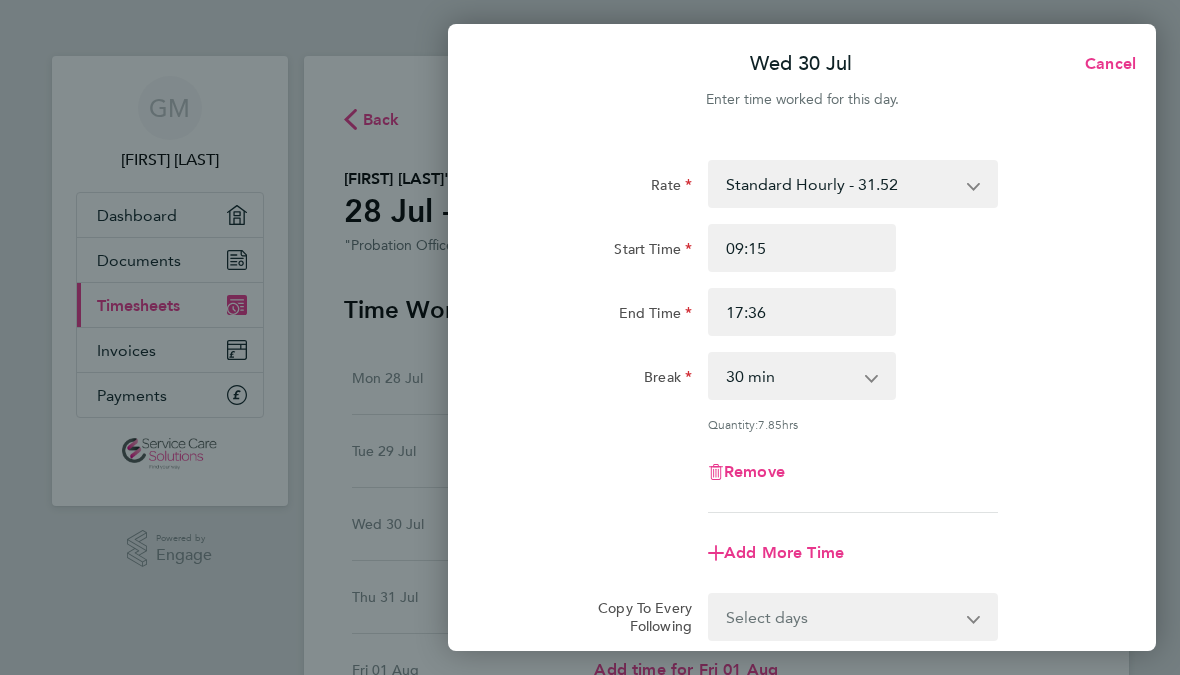 type on "17:15" 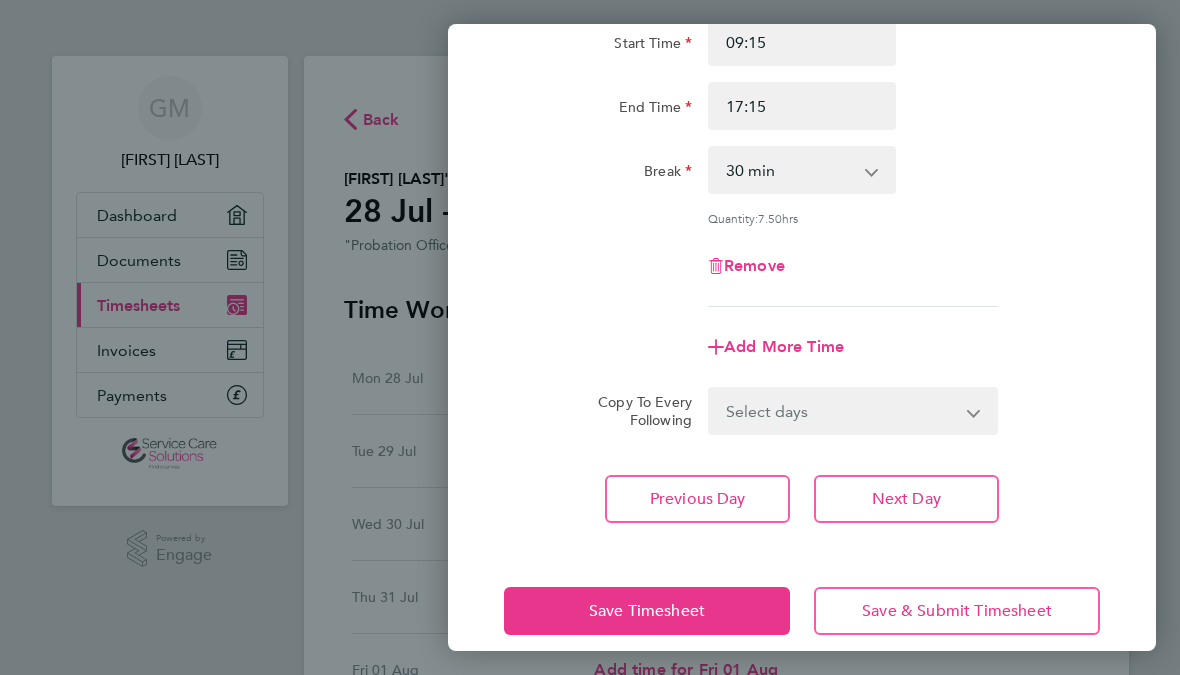 scroll, scrollTop: 205, scrollLeft: 0, axis: vertical 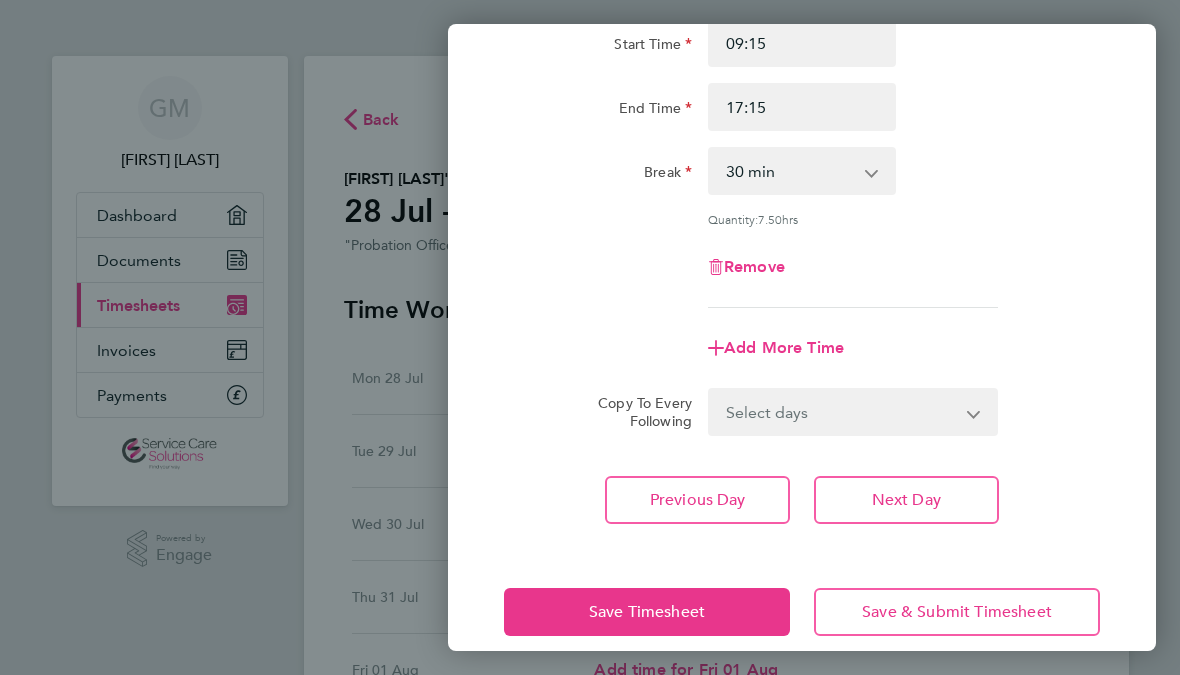click on "Select days   Day   Weekday (Mon-Fri)   Weekend (Sat-Sun)   Thursday   Friday   Saturday   Sunday" at bounding box center (842, 412) 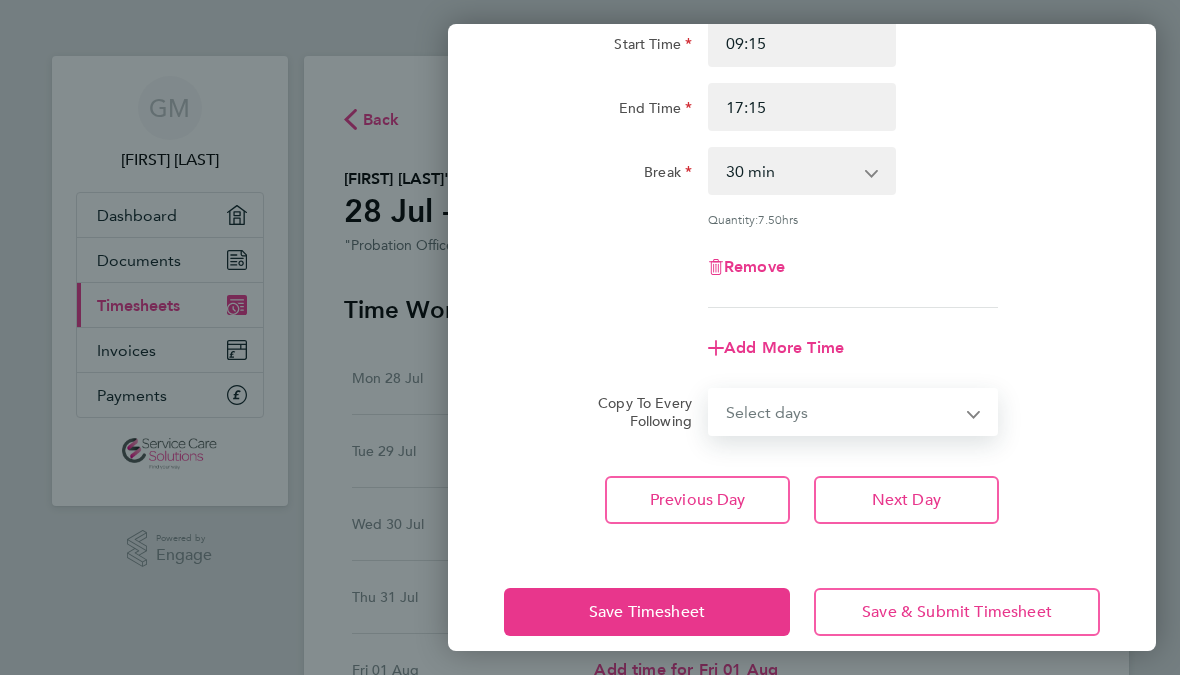 select on "THU" 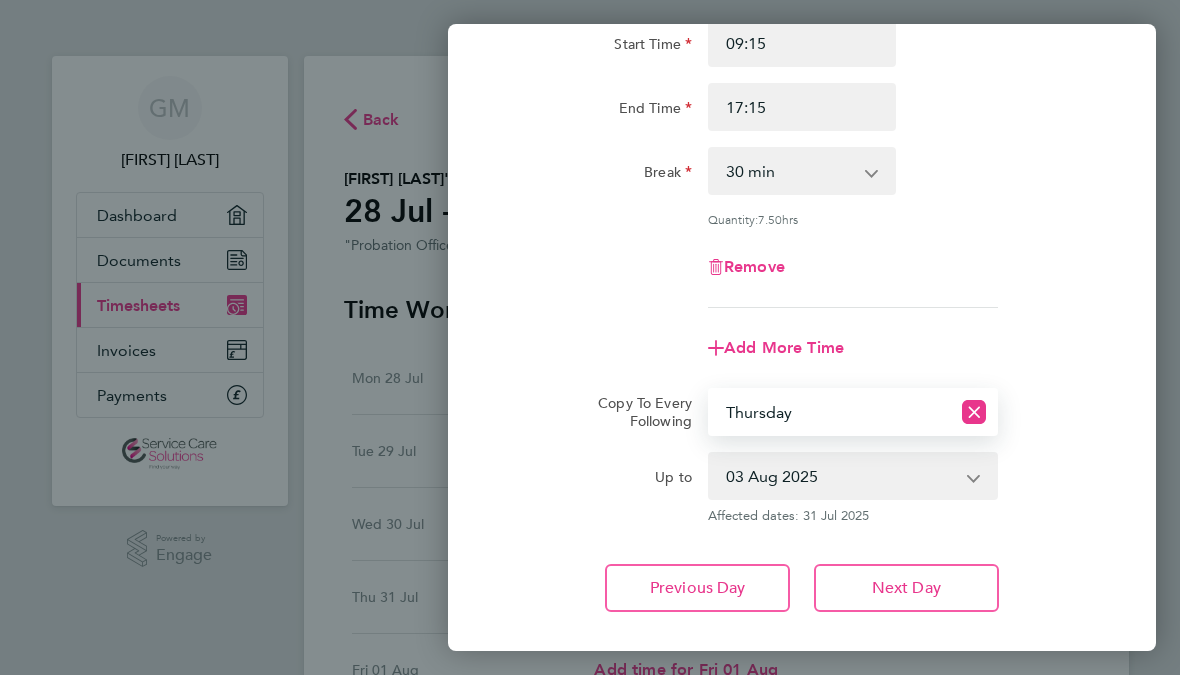 click 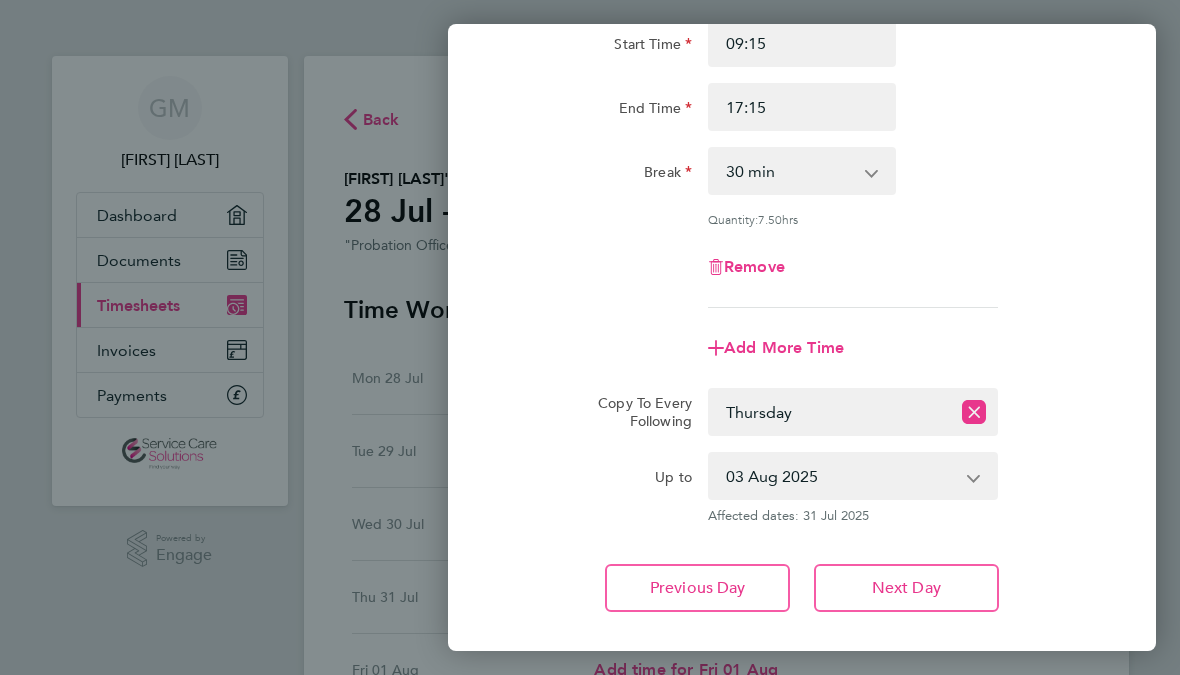 click on "[DATE]   [DATE]   [DATE]   [DATE]" at bounding box center (841, 476) 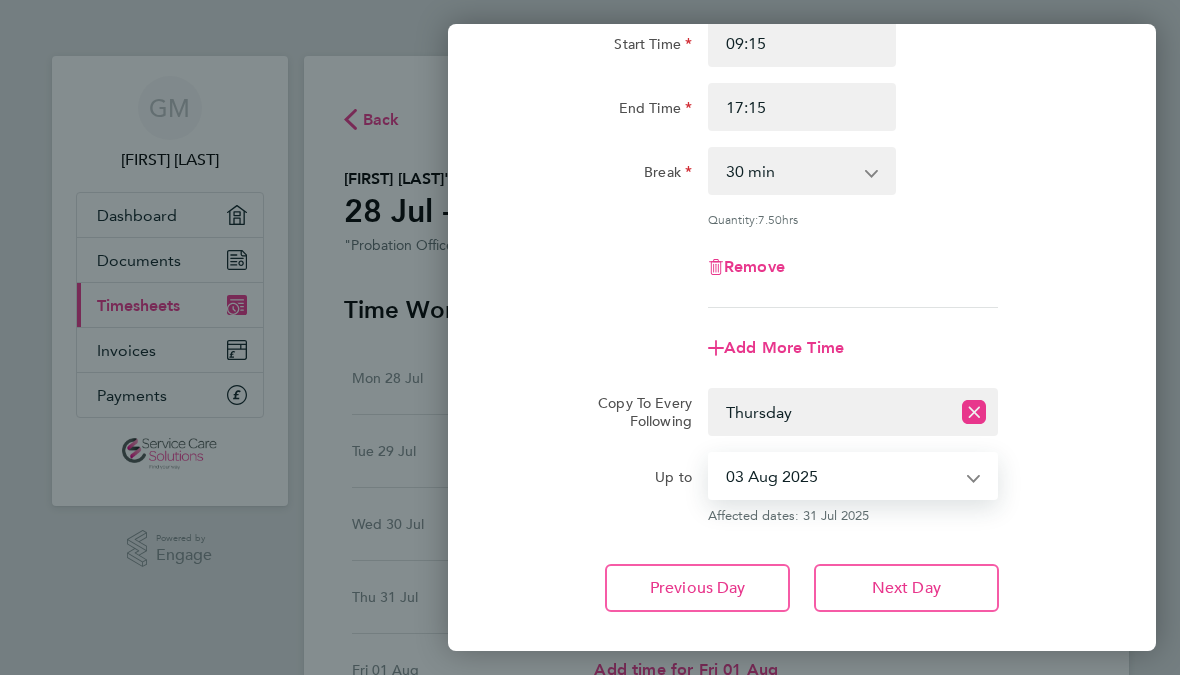 select on "2025-08-01" 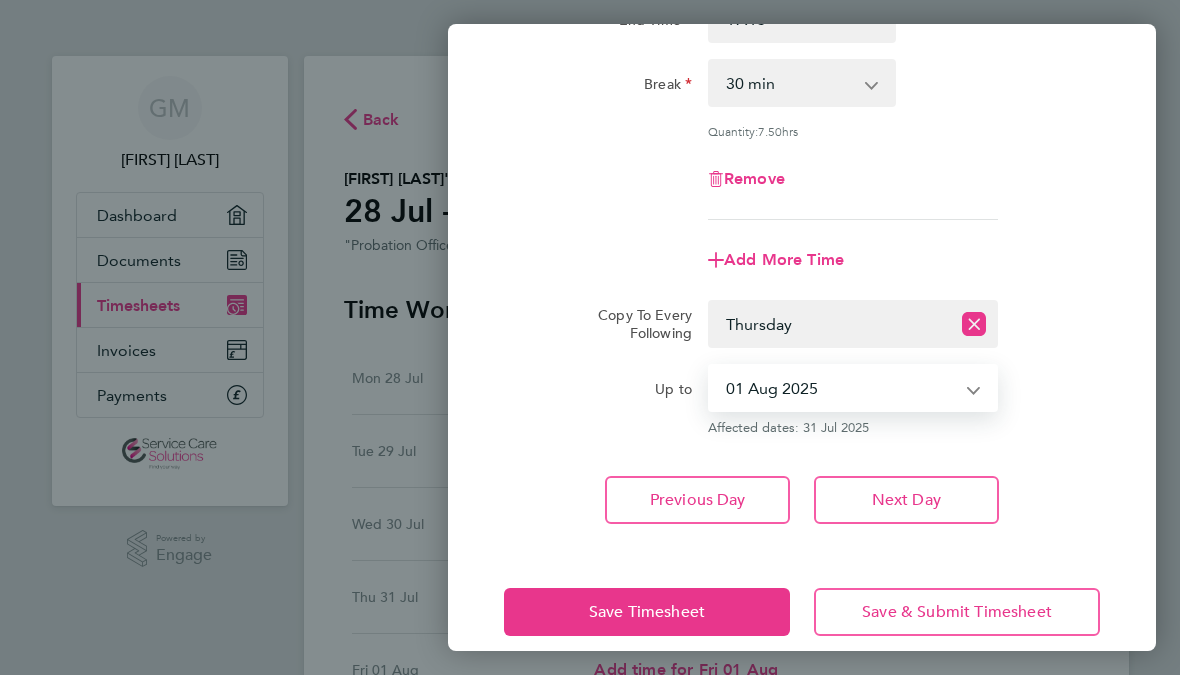 scroll, scrollTop: 293, scrollLeft: 0, axis: vertical 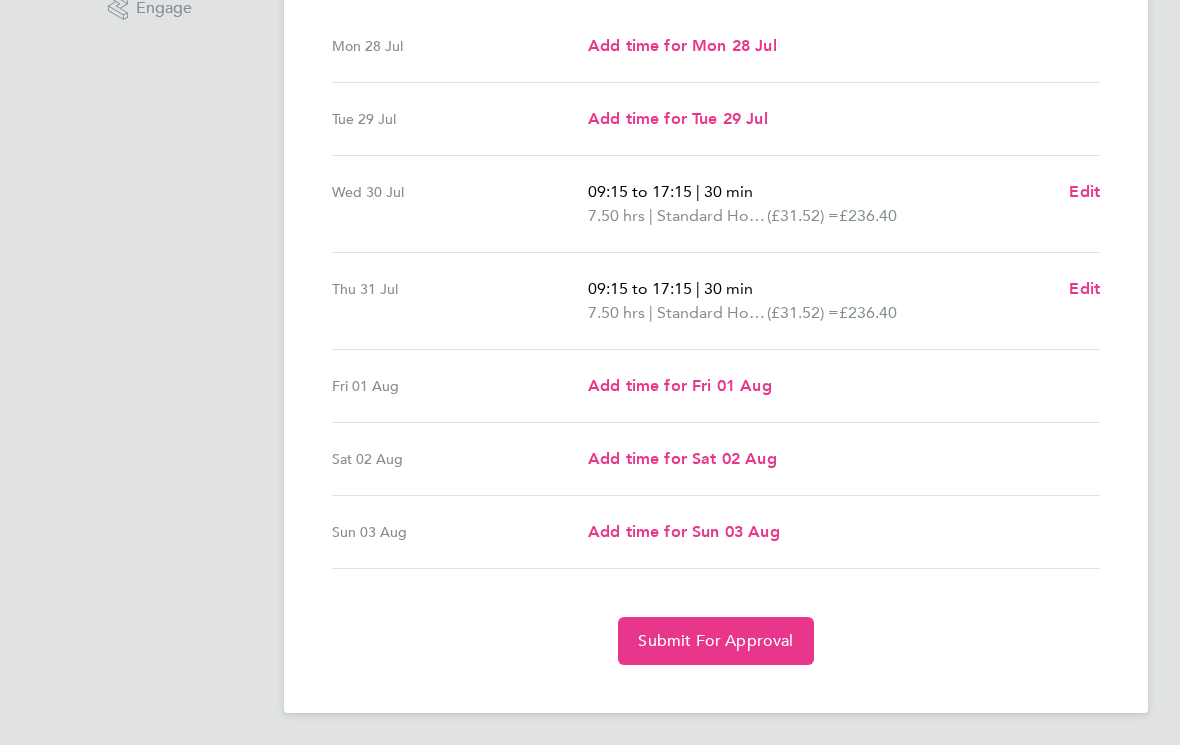click on "Add time for Fri 01 Aug" at bounding box center [680, 386] 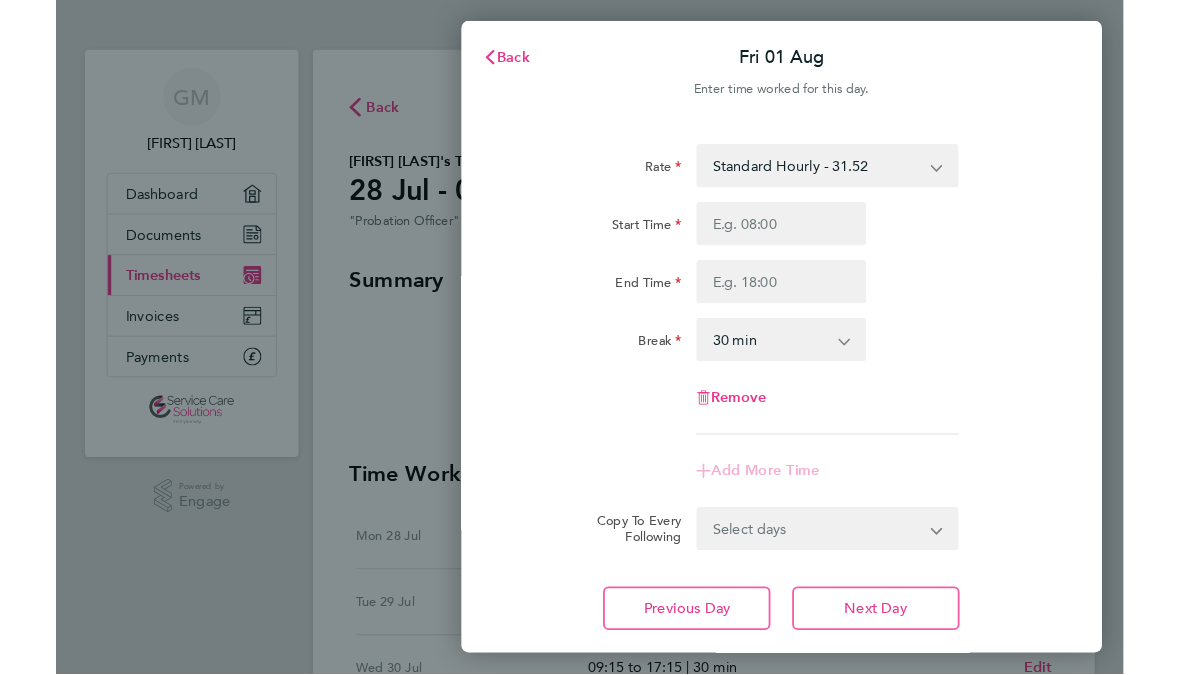 scroll, scrollTop: 0, scrollLeft: 0, axis: both 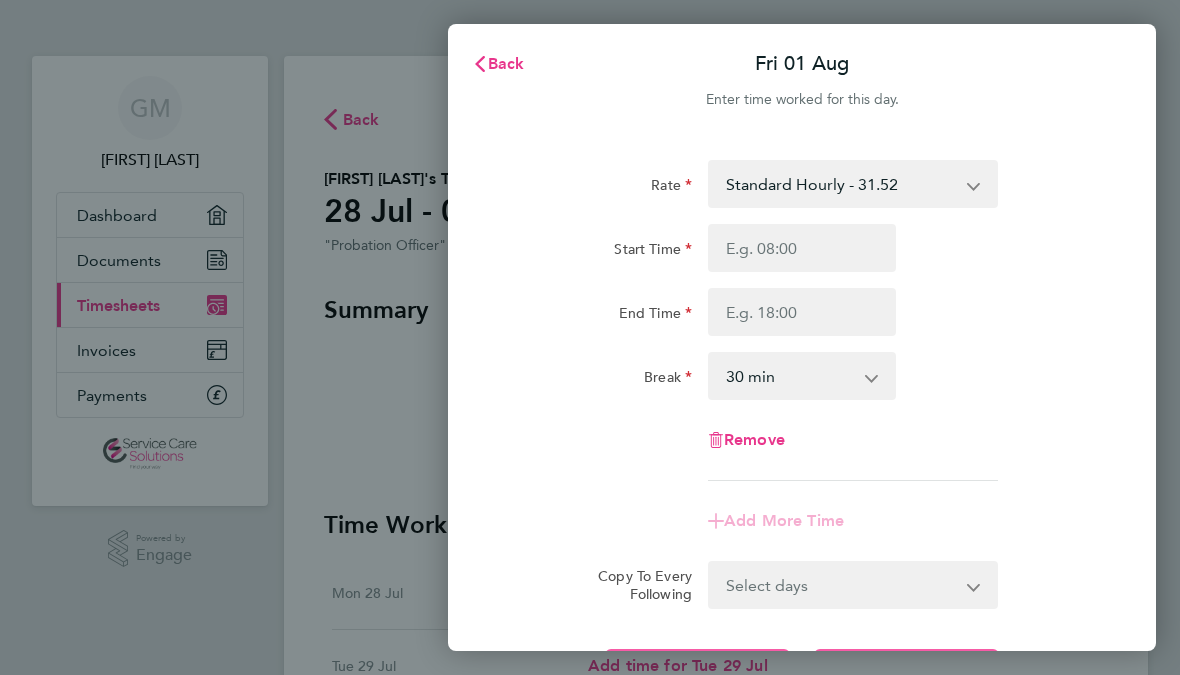 click on "Start Time" at bounding box center (802, 248) 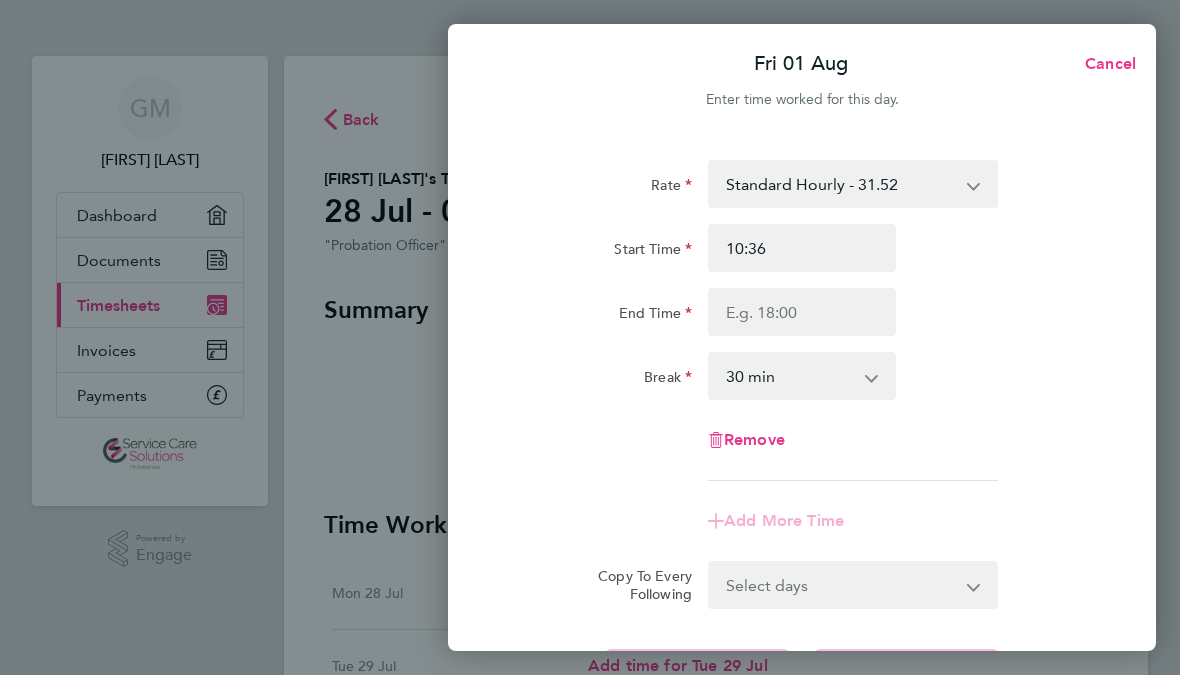 type on "09:36" 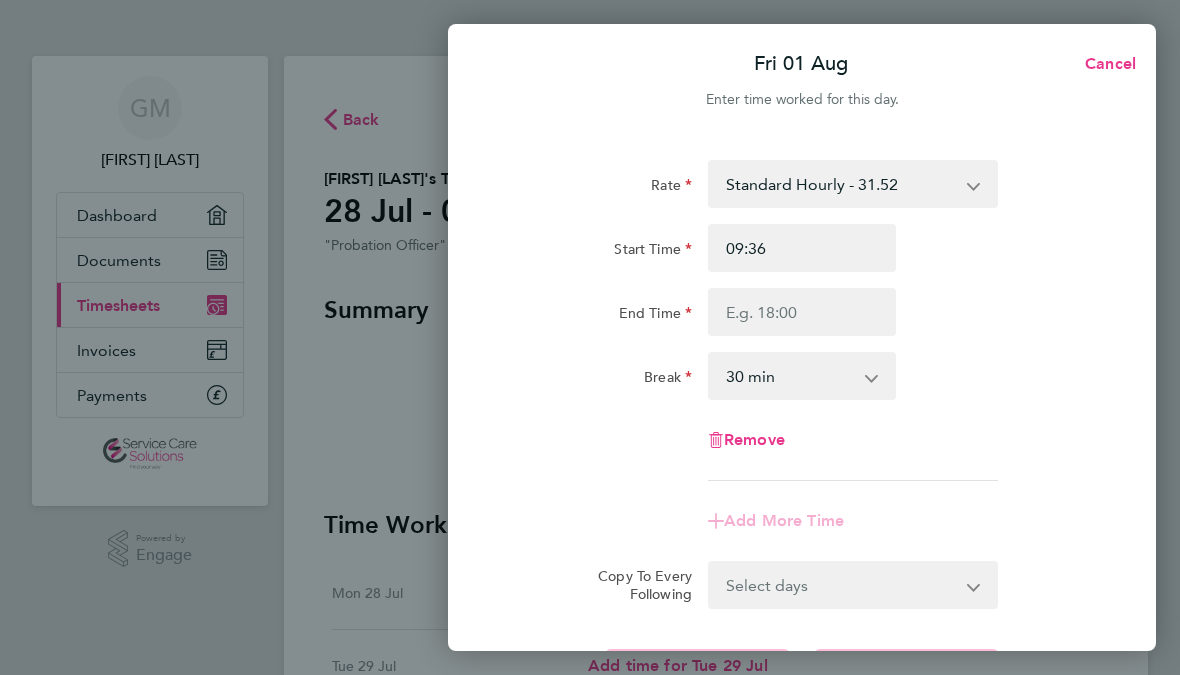 type on "09:15" 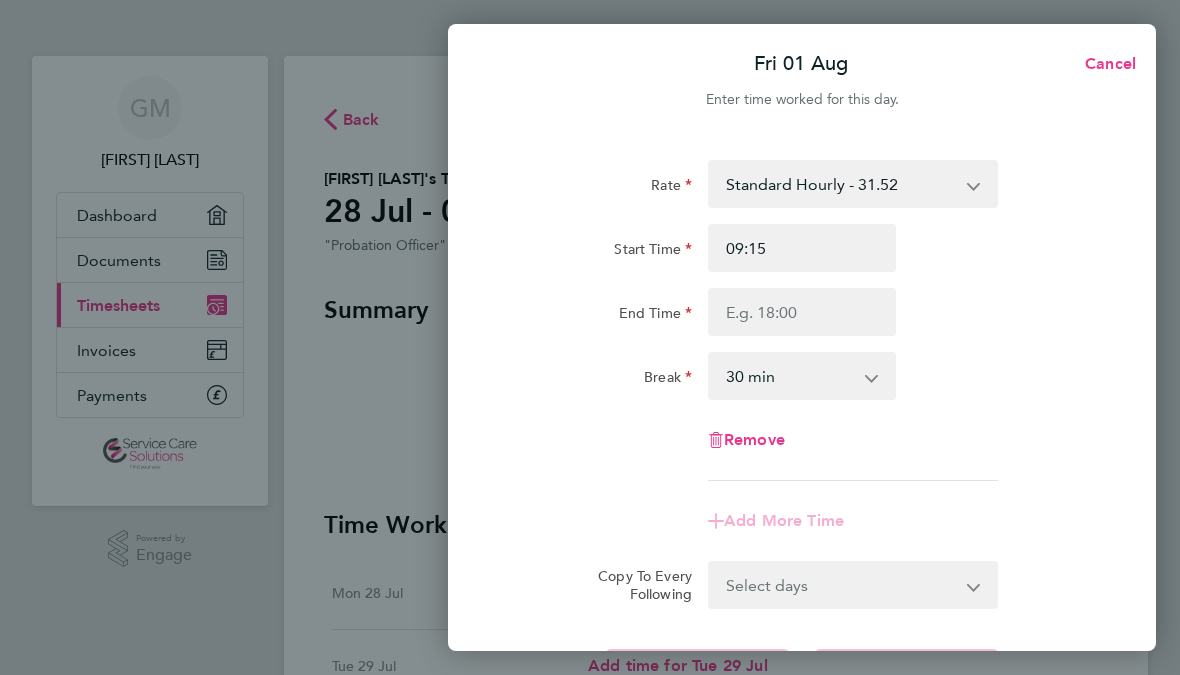 click on "End Time" at bounding box center (802, 312) 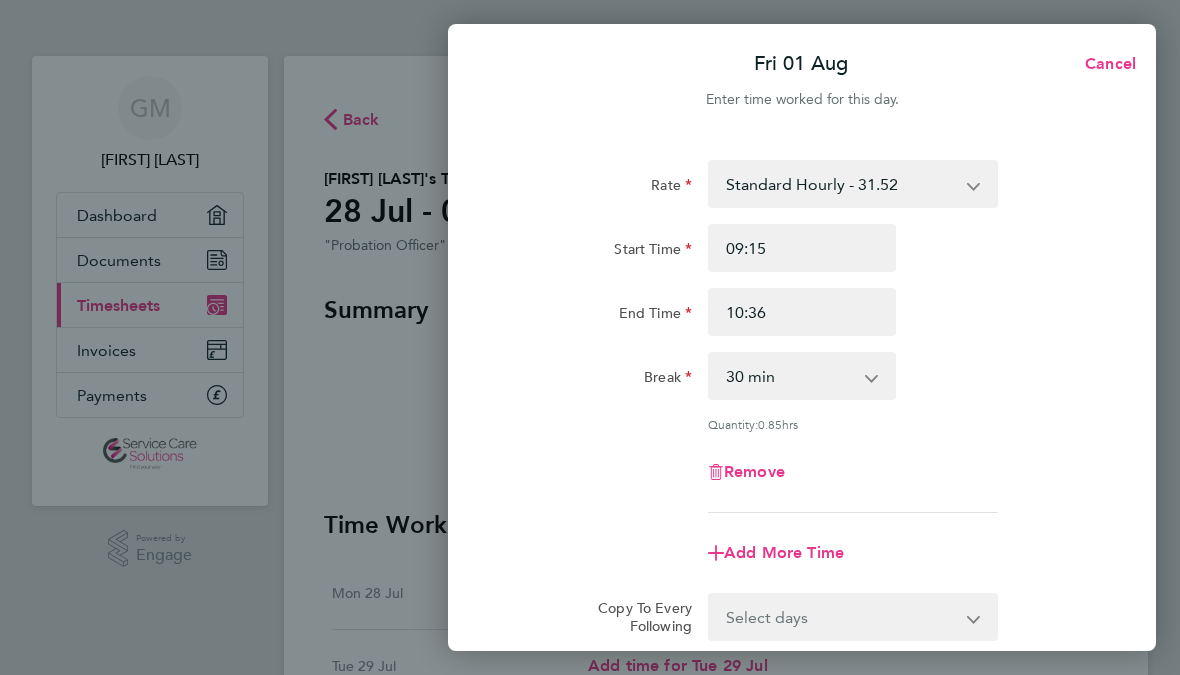 type on "17:36" 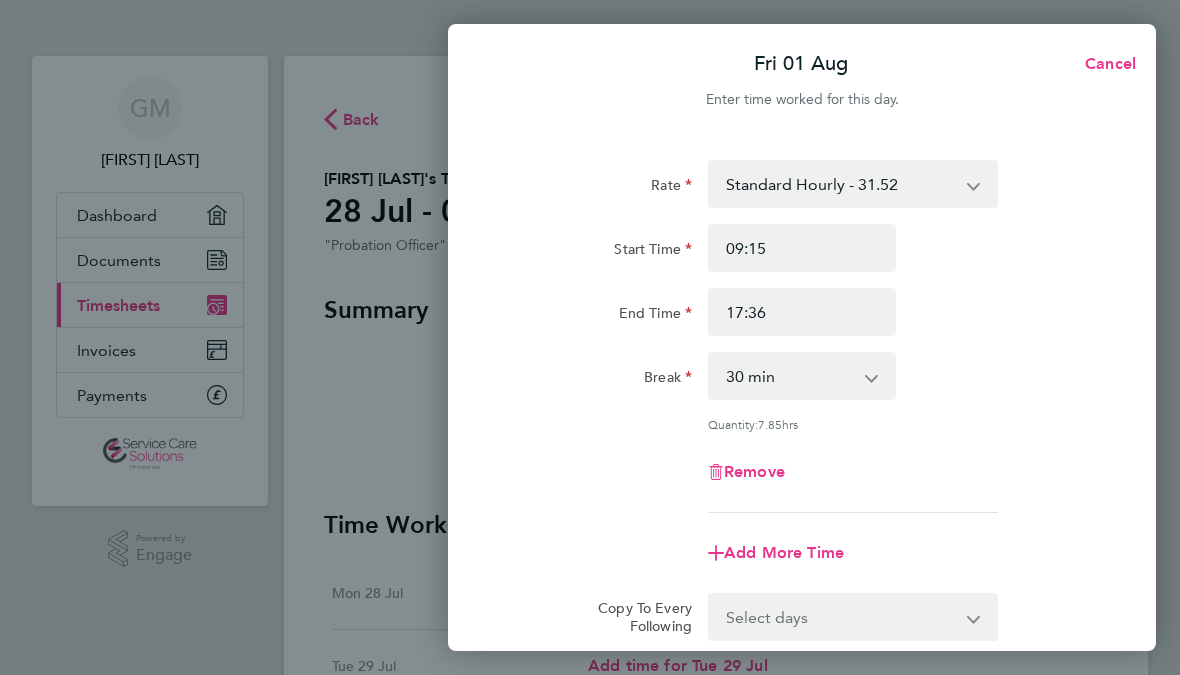 type on "17:19" 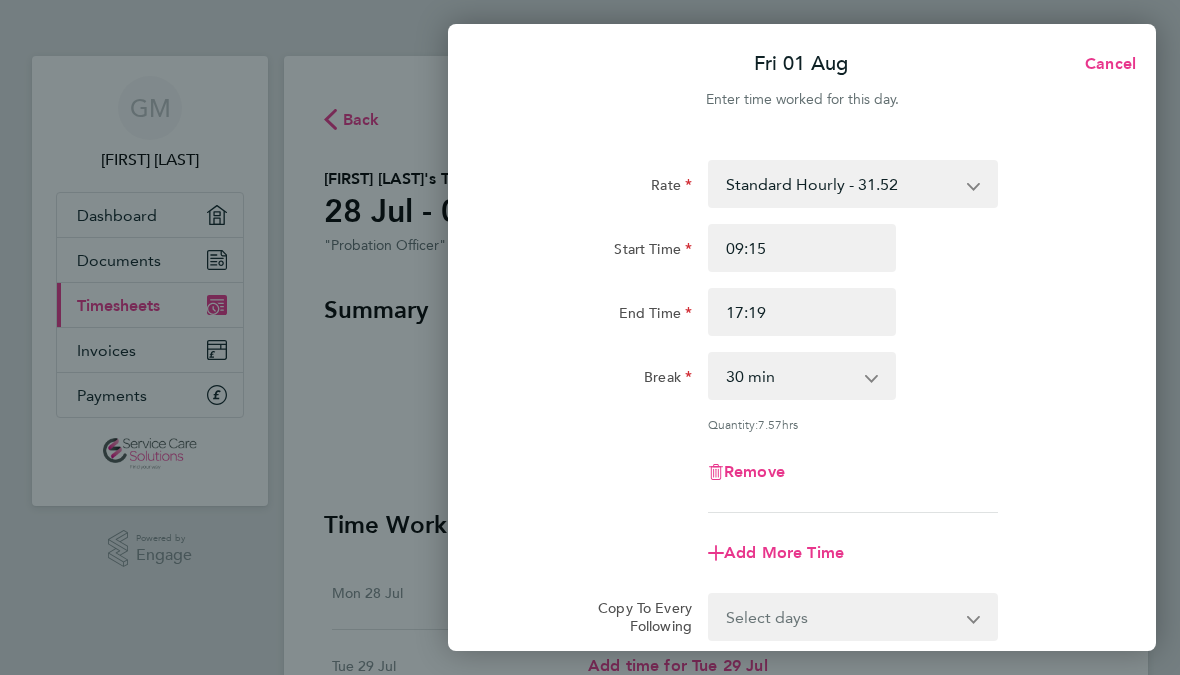 type on "17:15" 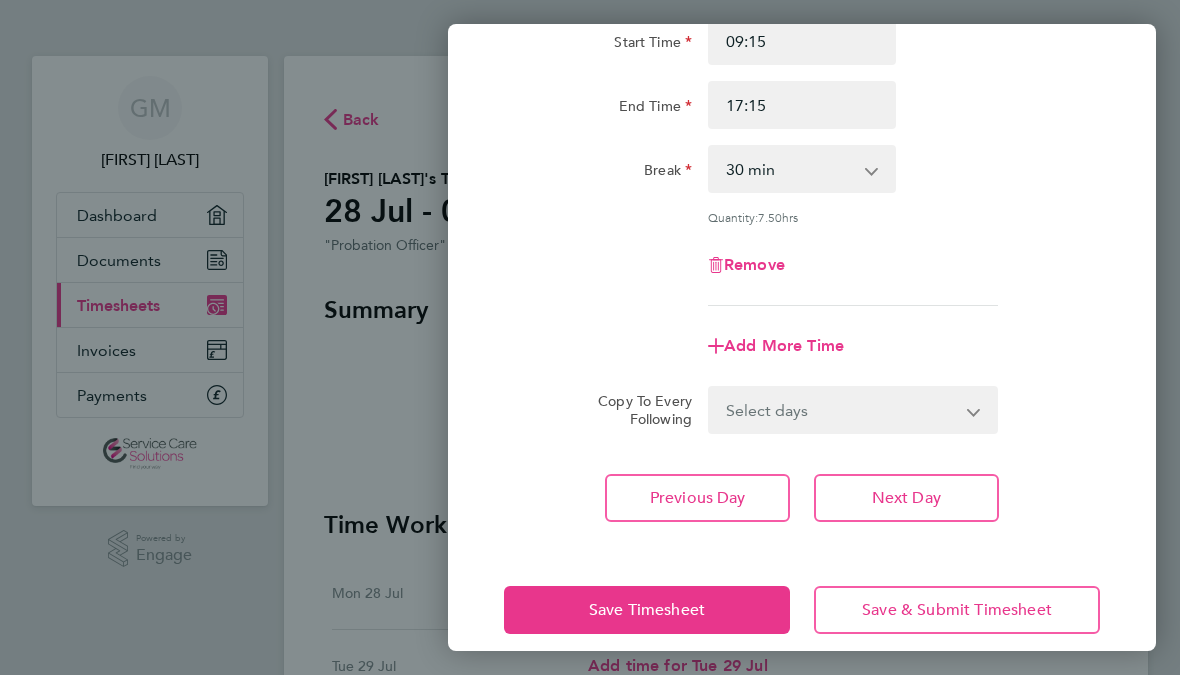 scroll, scrollTop: 205, scrollLeft: 0, axis: vertical 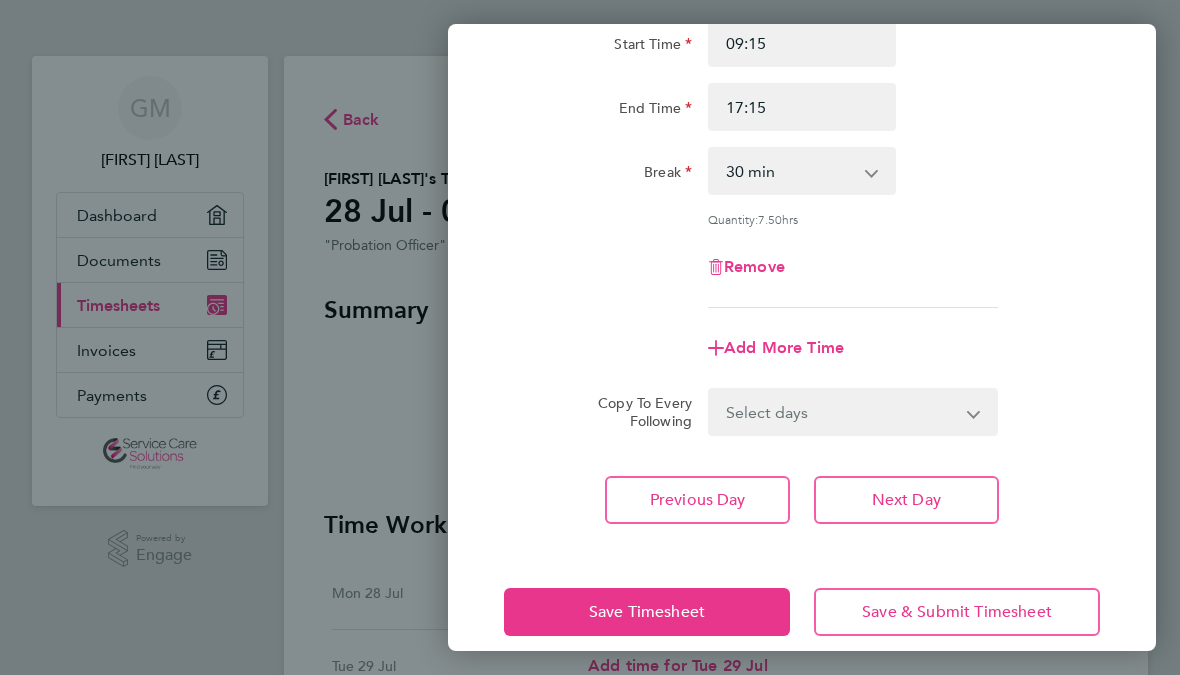 click on "Save Timesheet" 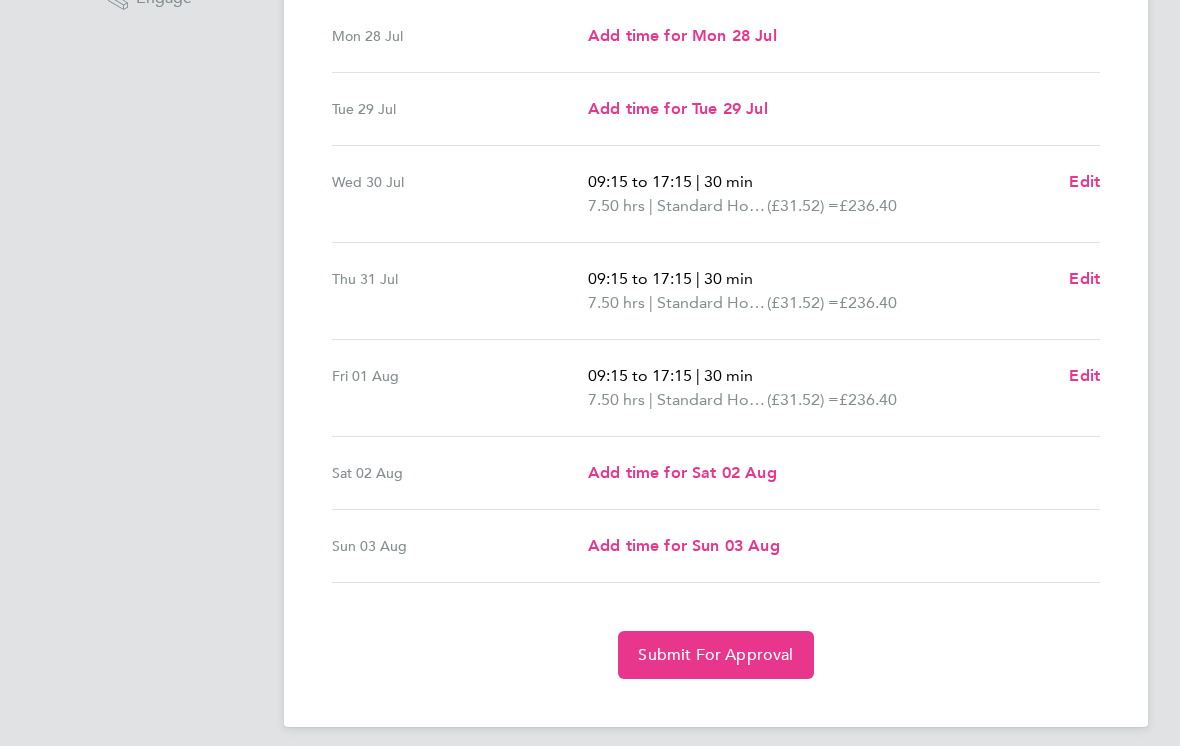 scroll, scrollTop: 572, scrollLeft: 0, axis: vertical 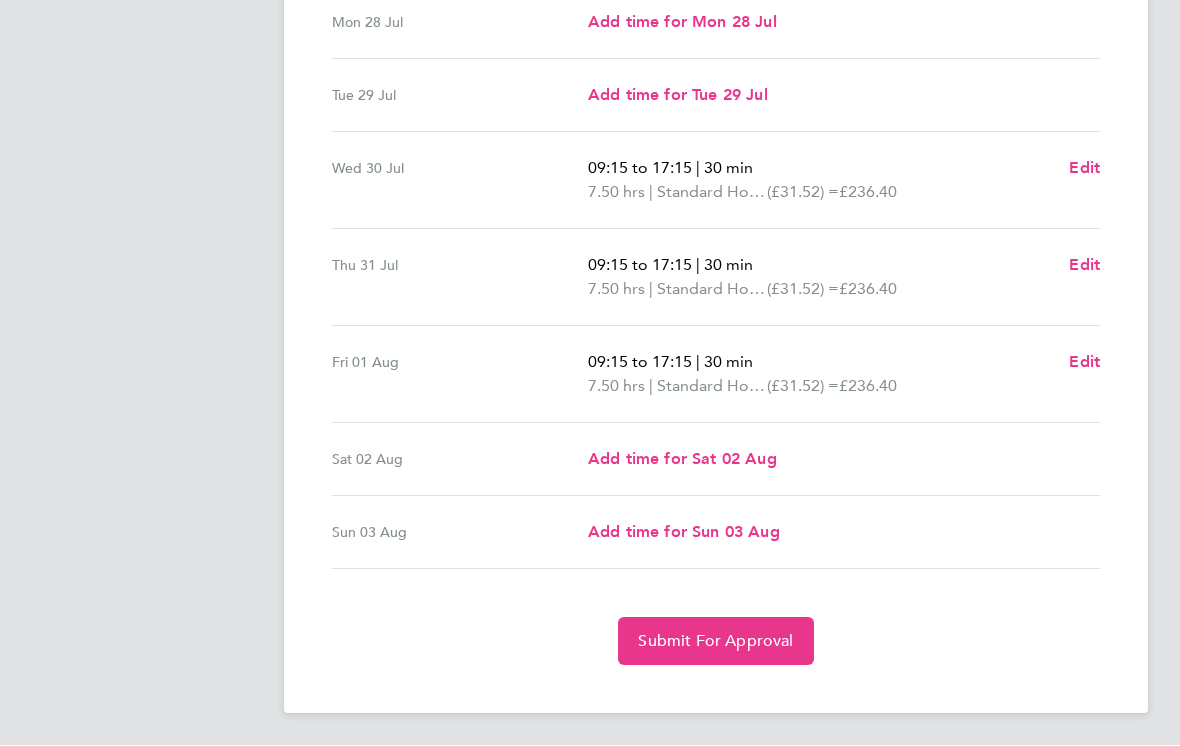 click on "Submit For Approval" 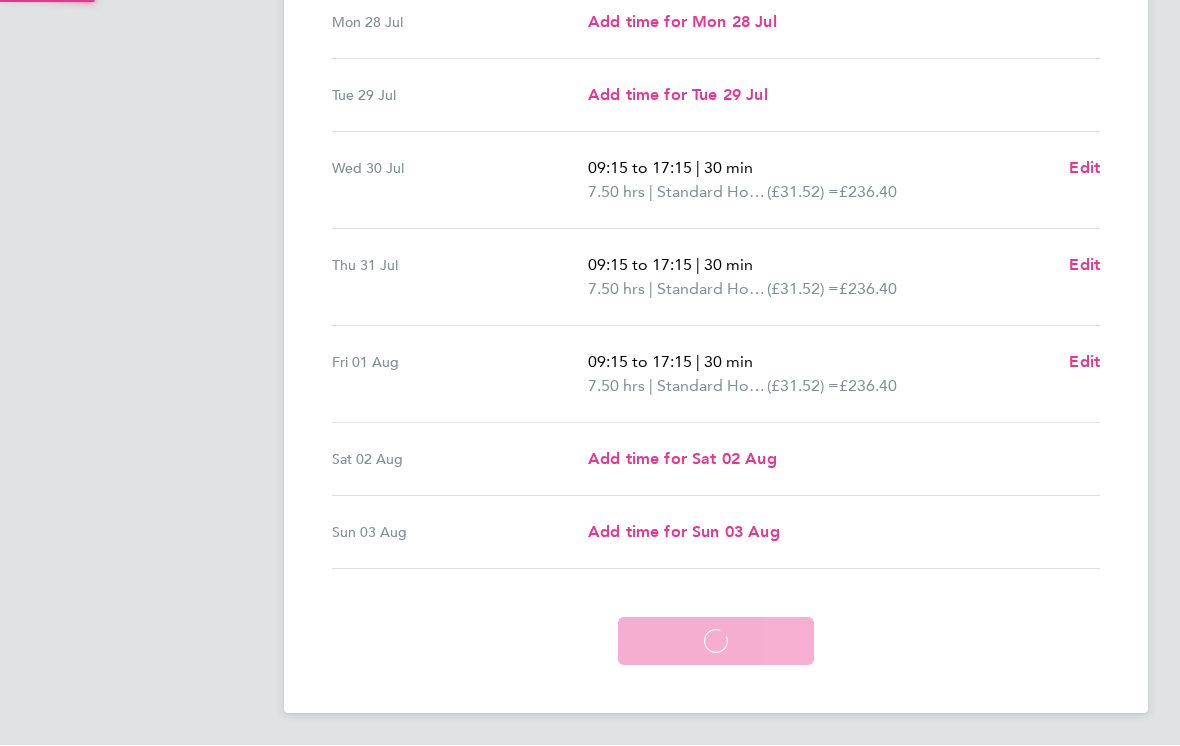 scroll, scrollTop: 476, scrollLeft: 0, axis: vertical 